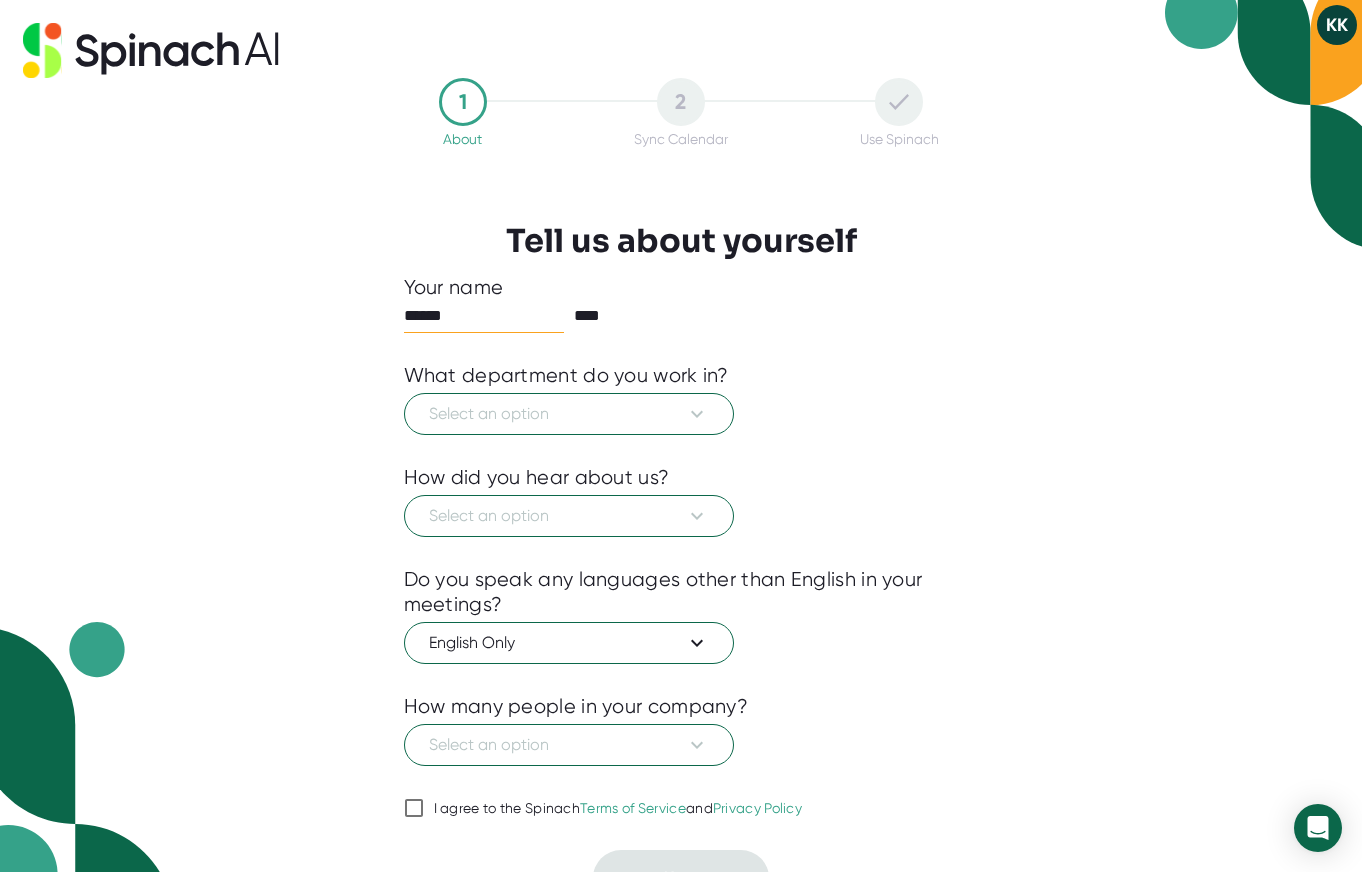 scroll, scrollTop: 0, scrollLeft: 0, axis: both 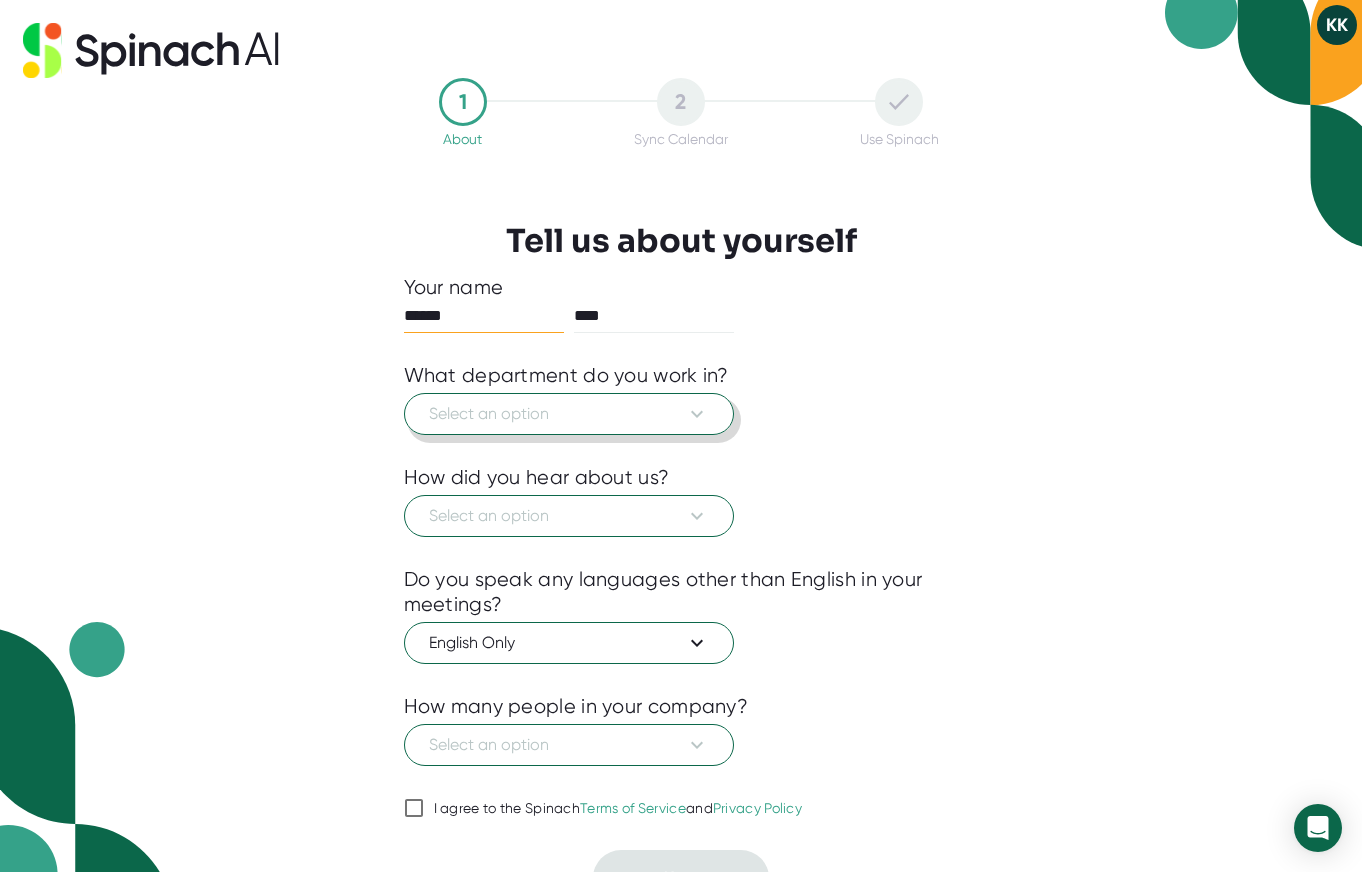click on "Select an option" at bounding box center (569, 414) 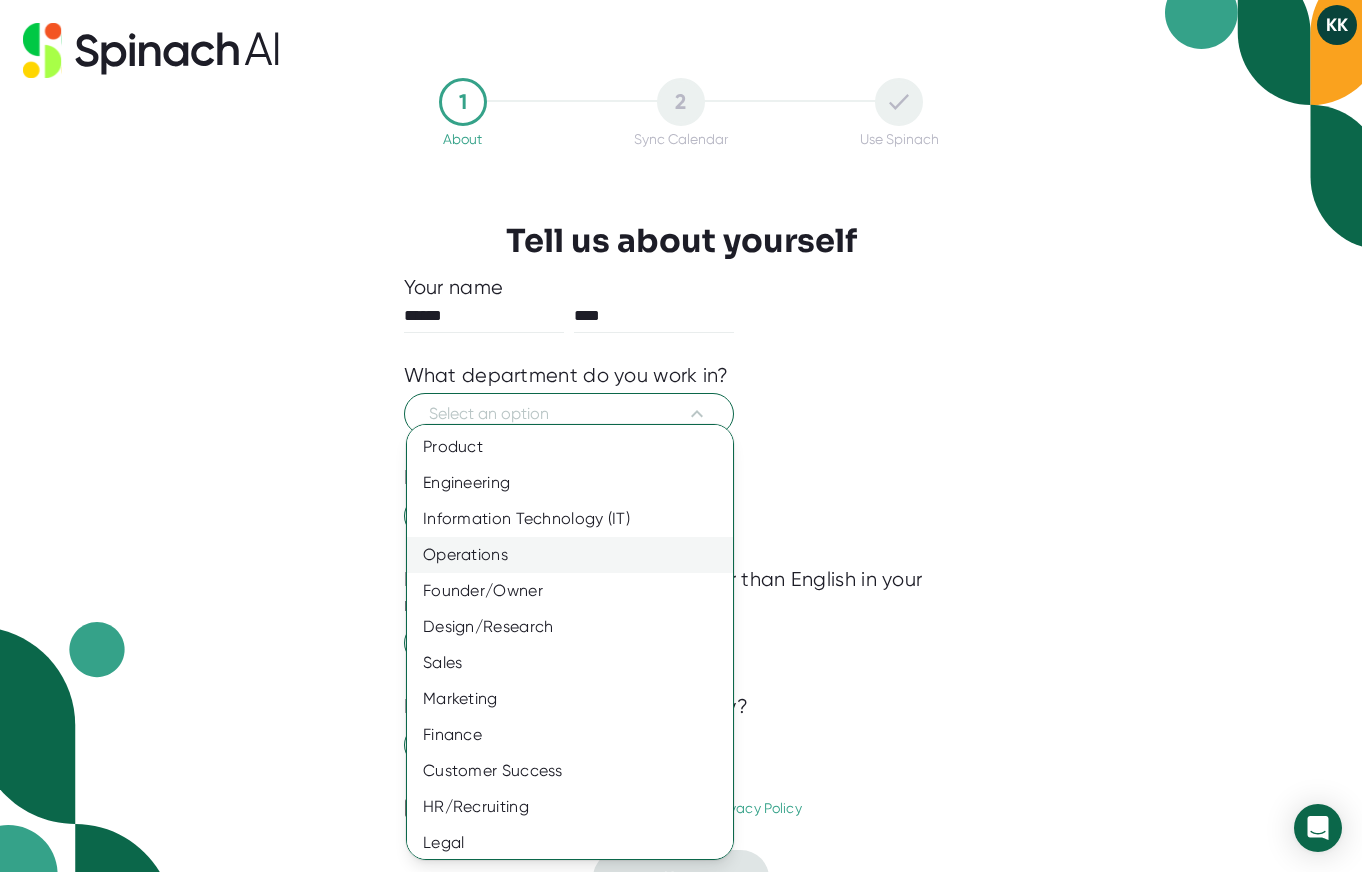 click on "Operations" at bounding box center (570, 555) 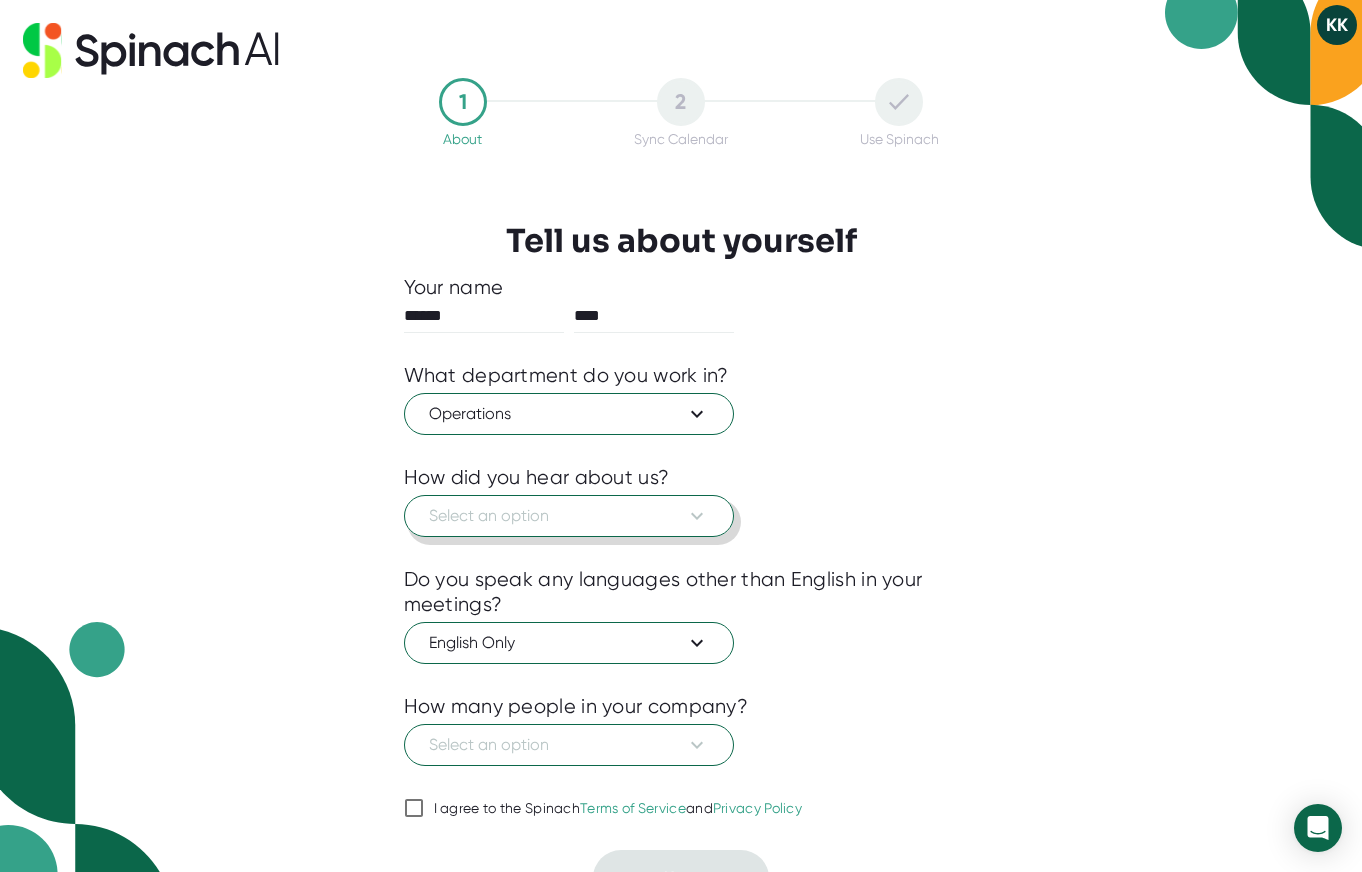 click on "Select an option" at bounding box center (569, 516) 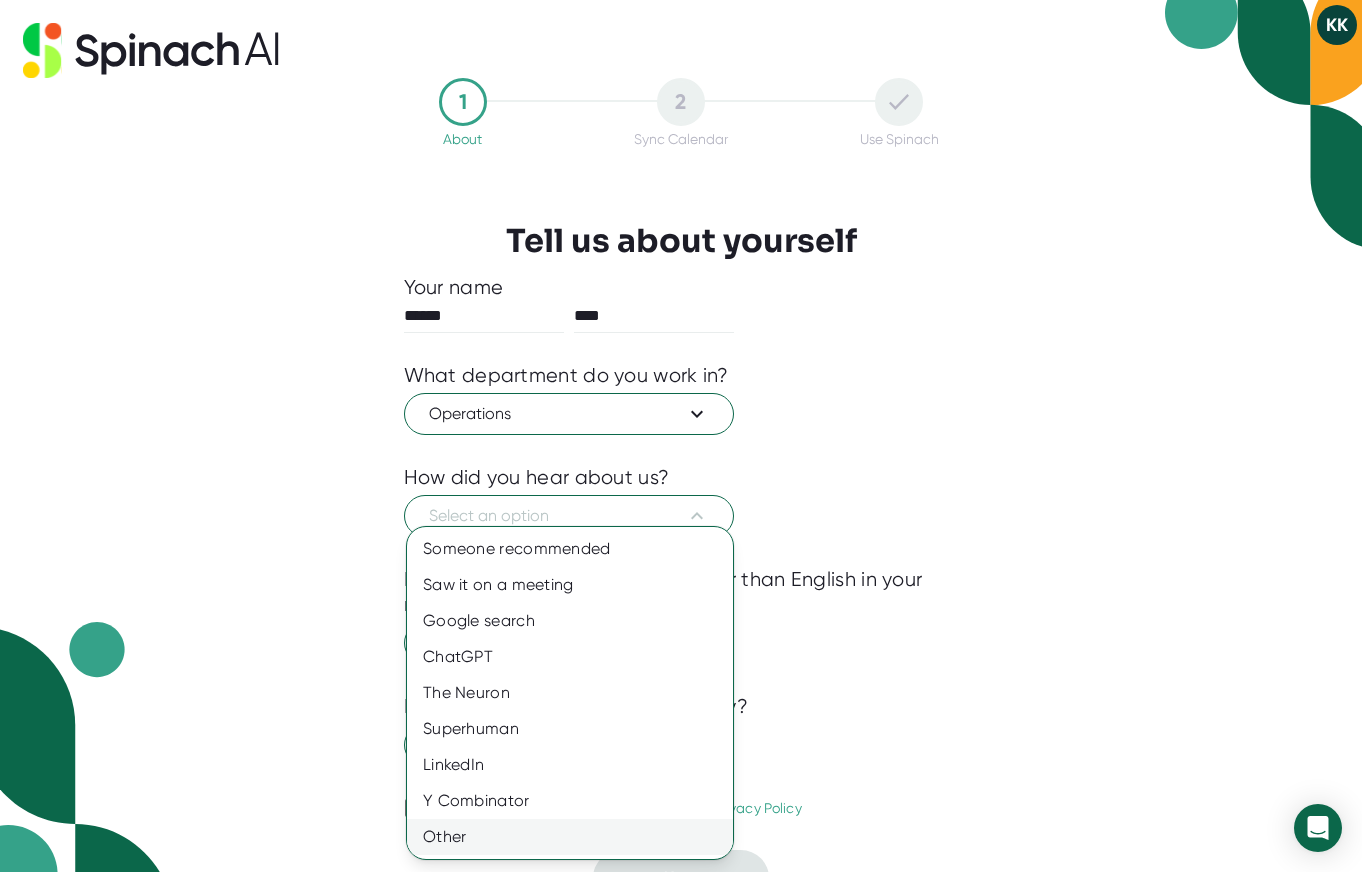 click on "Other" at bounding box center [570, 837] 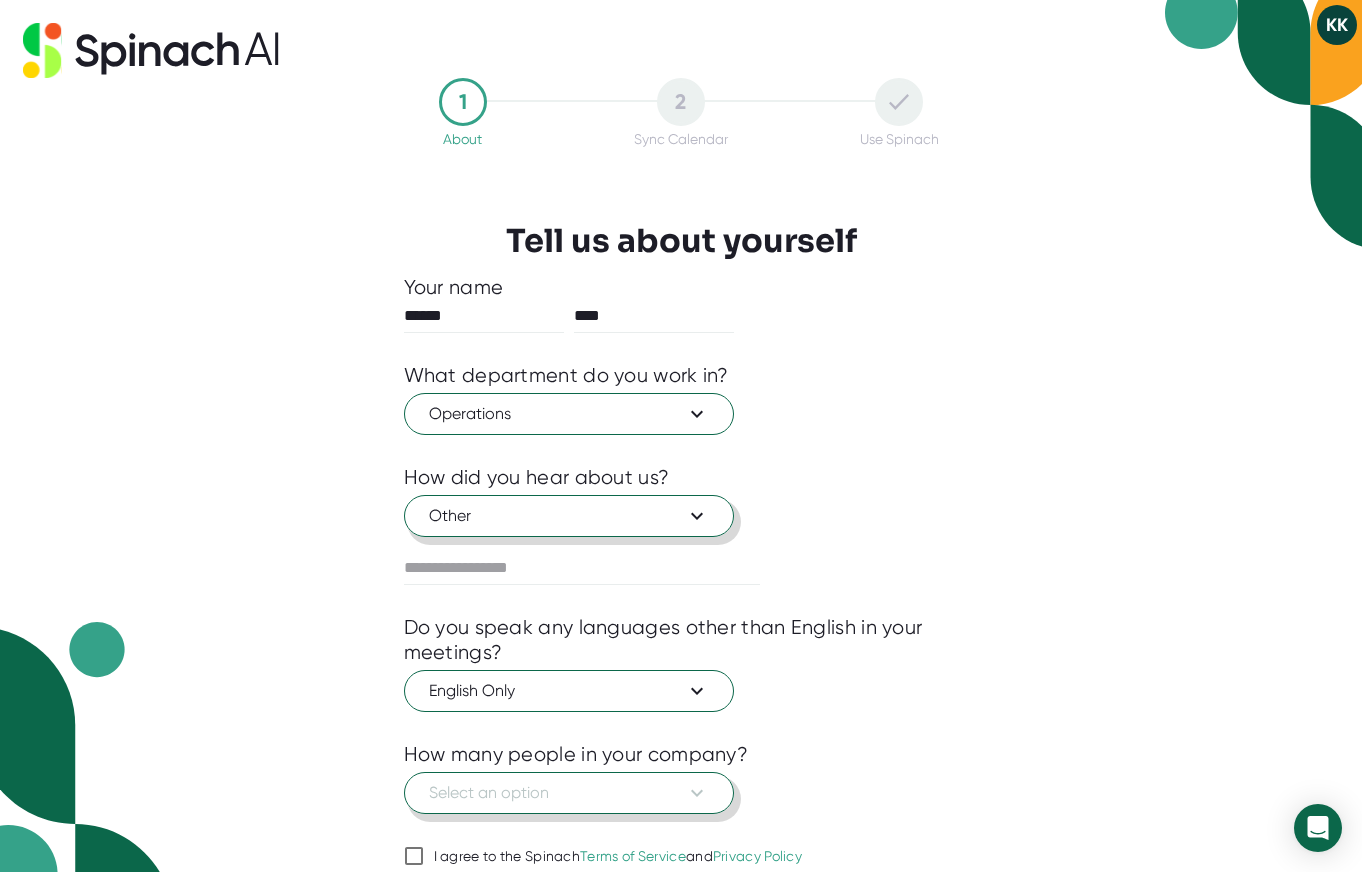scroll, scrollTop: 83, scrollLeft: 0, axis: vertical 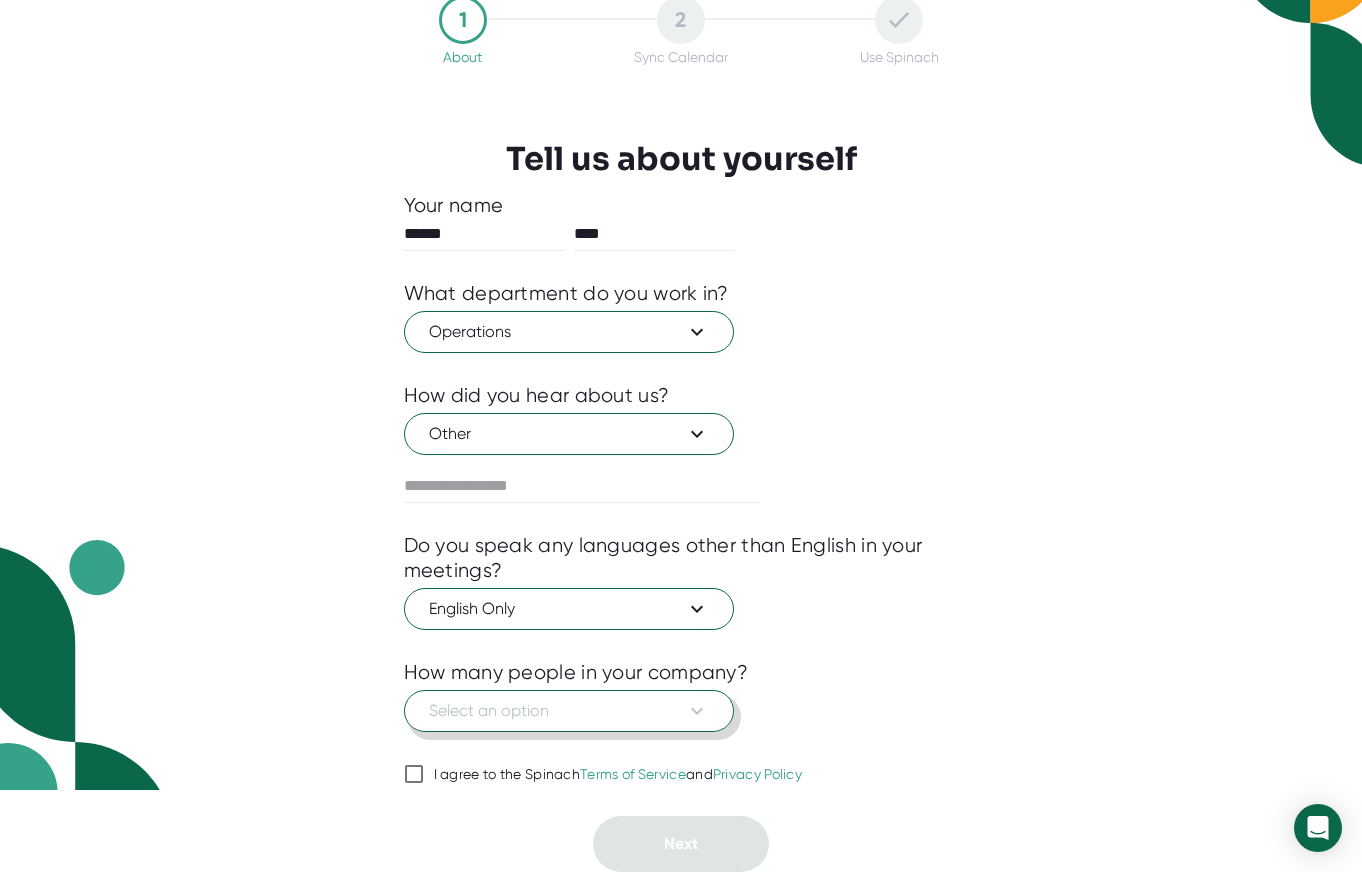 click 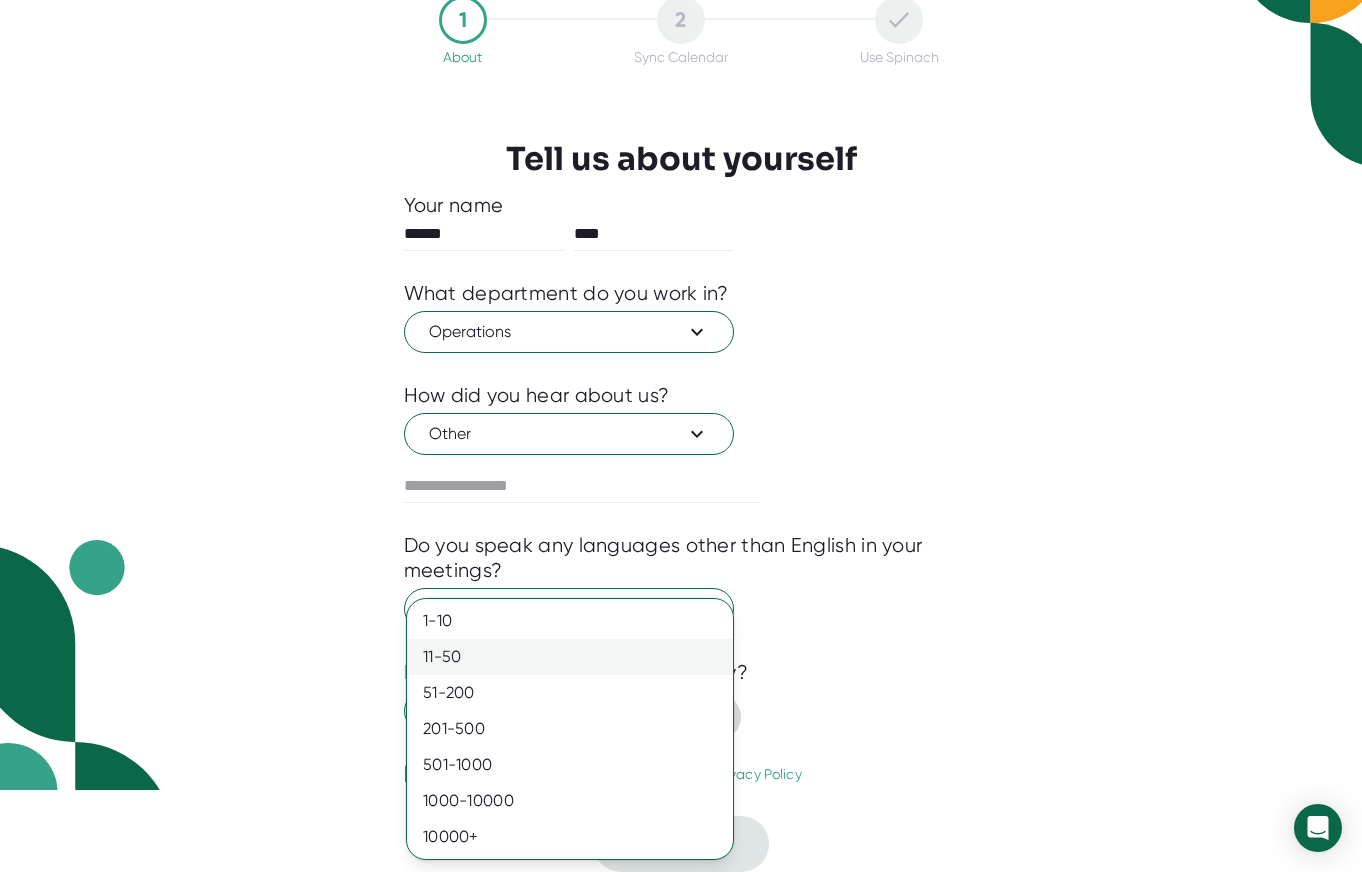 click on "11-50" at bounding box center [570, 657] 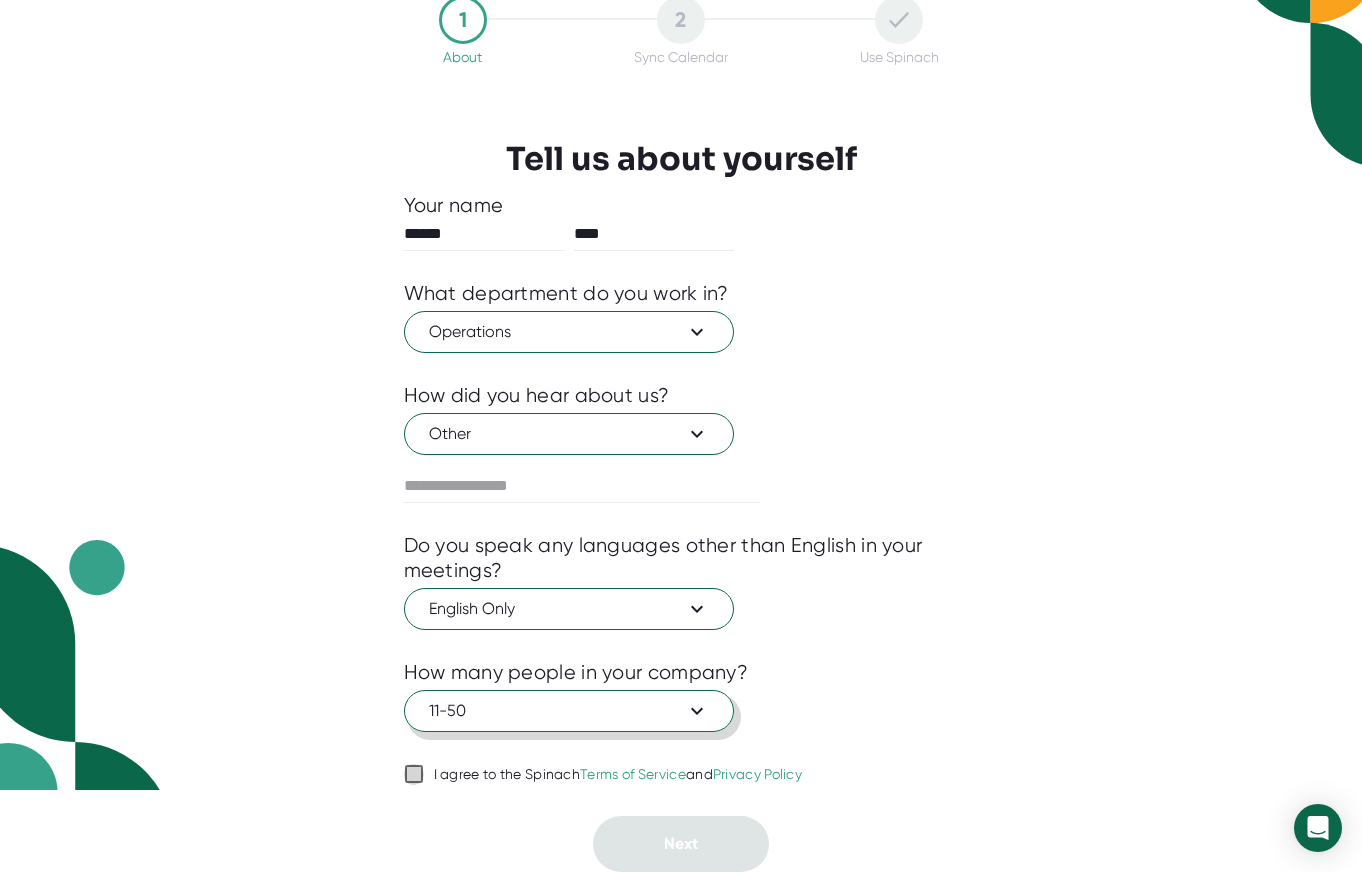 click on "I agree to the Spinach  Terms of Service  and  Privacy Policy" at bounding box center [414, 774] 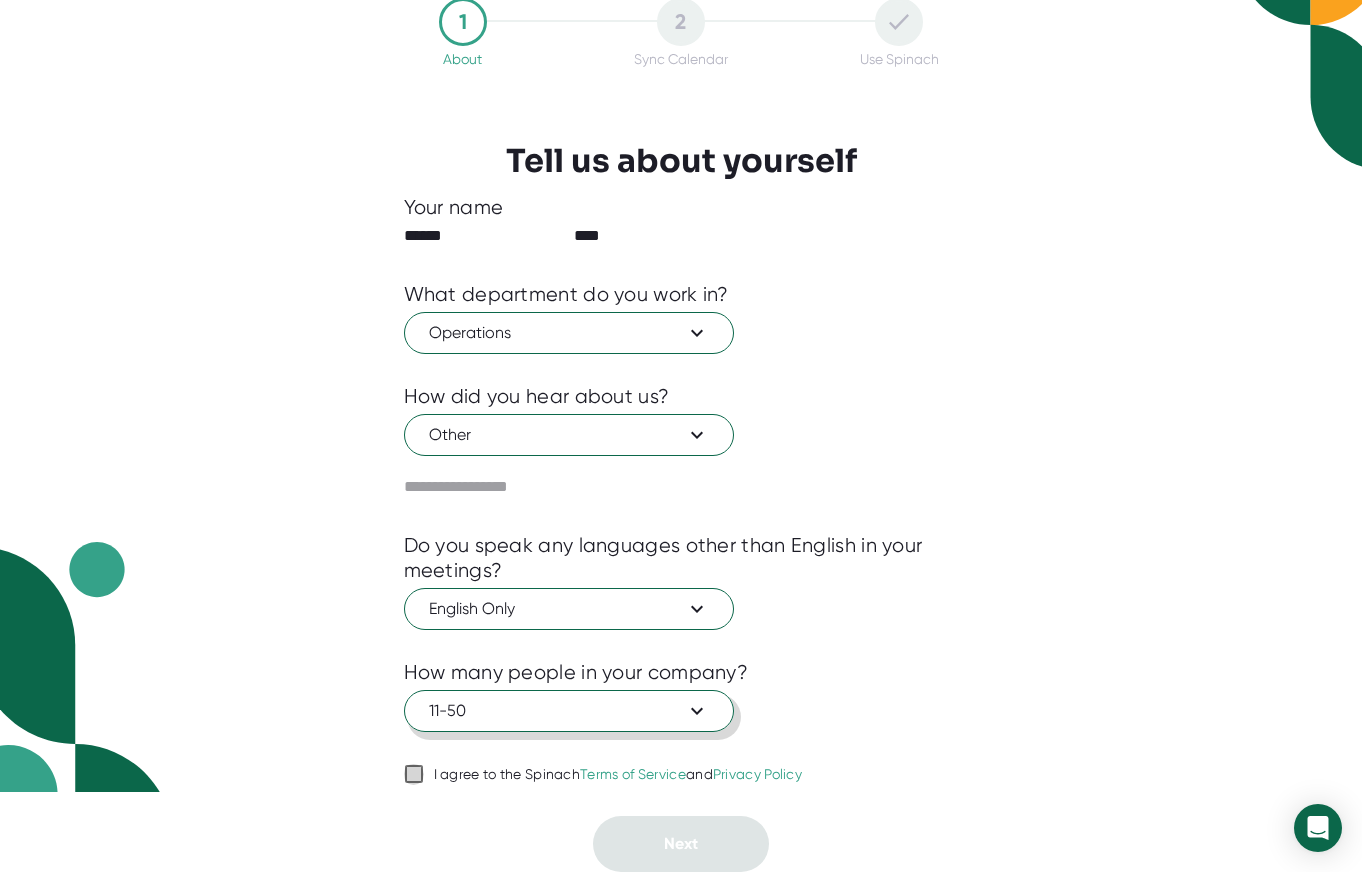checkbox on "true" 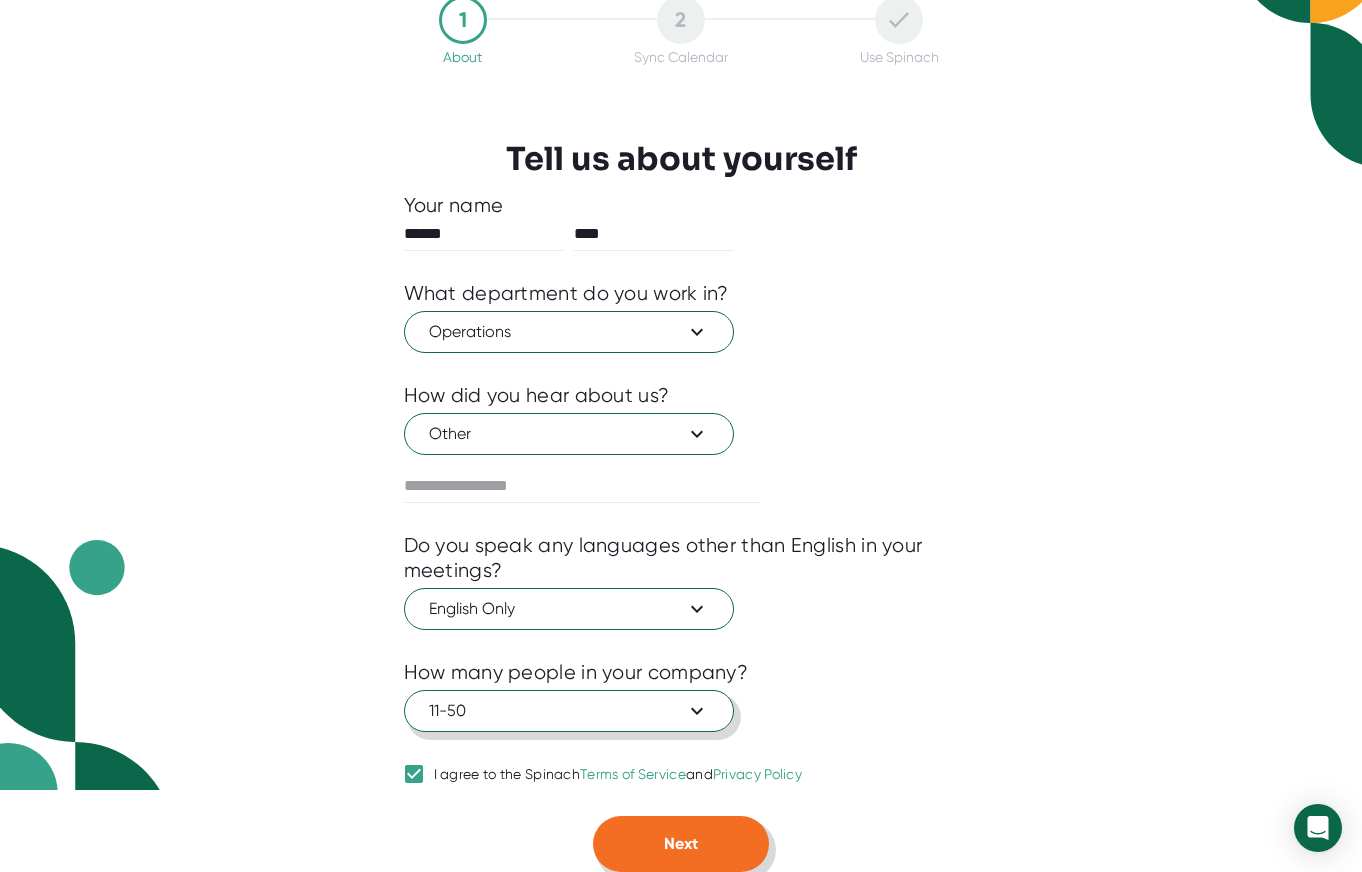 click on "Next" at bounding box center (681, 844) 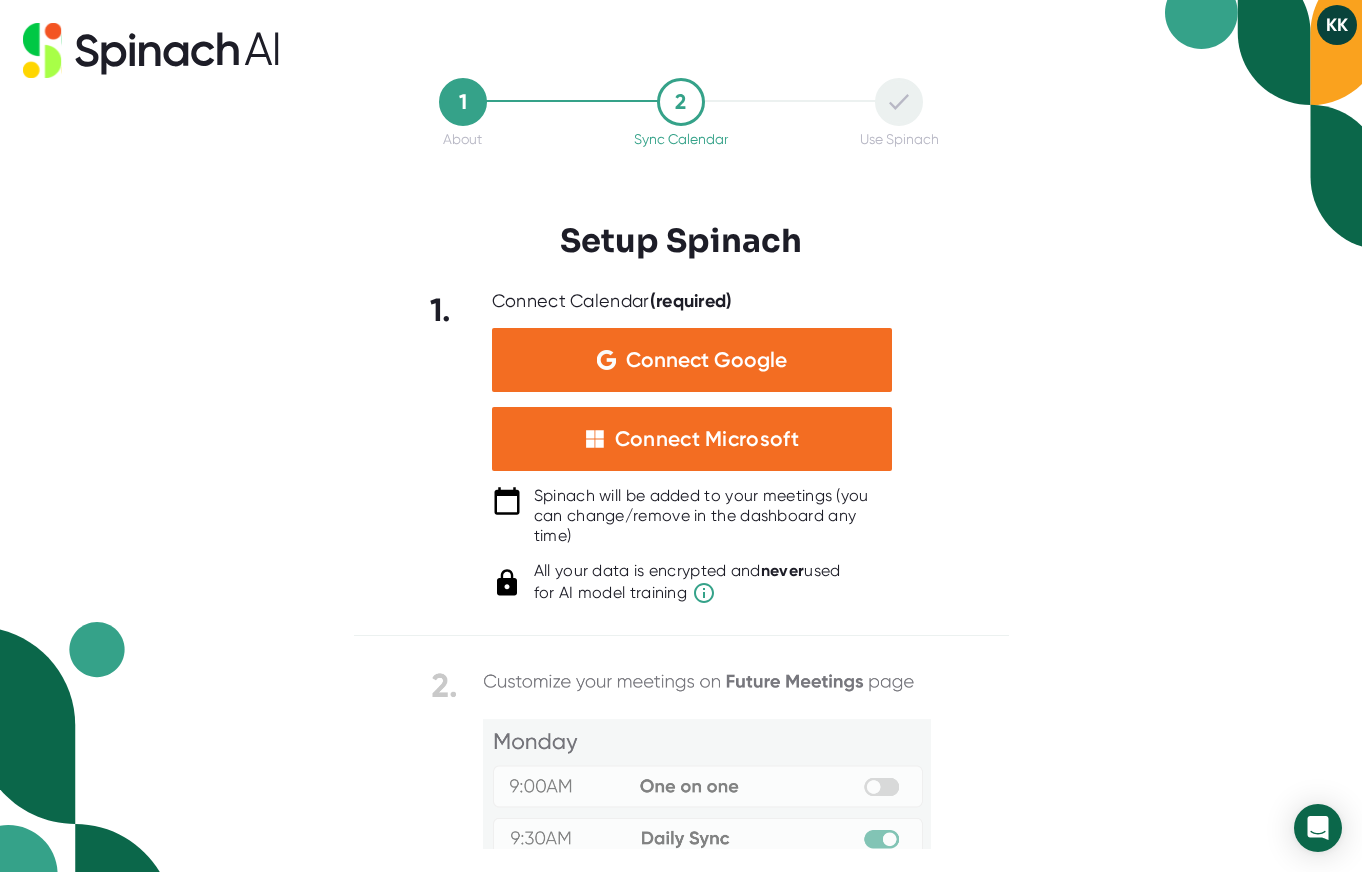 scroll, scrollTop: 0, scrollLeft: 0, axis: both 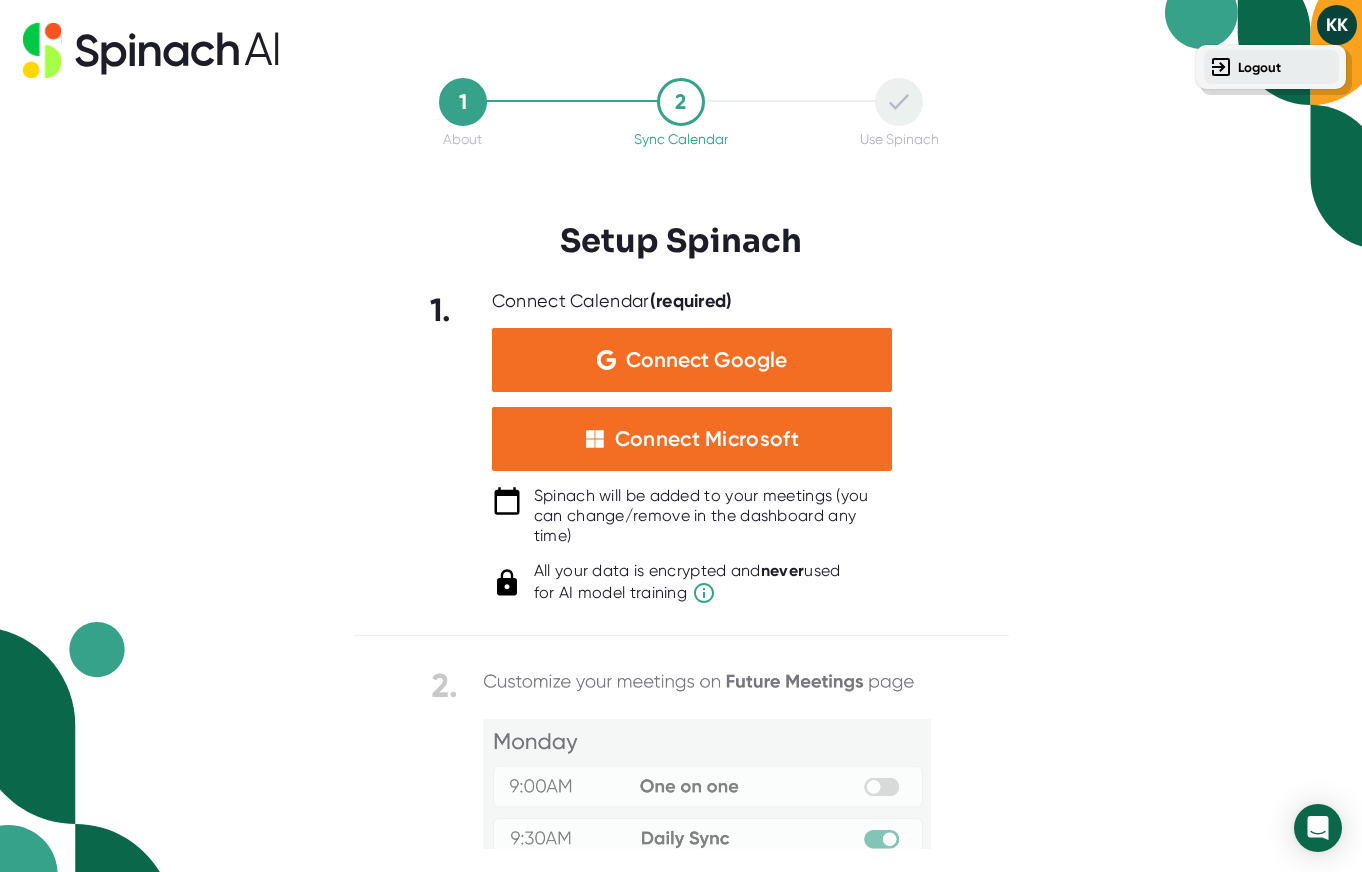 click on "Logout" at bounding box center [1259, 67] 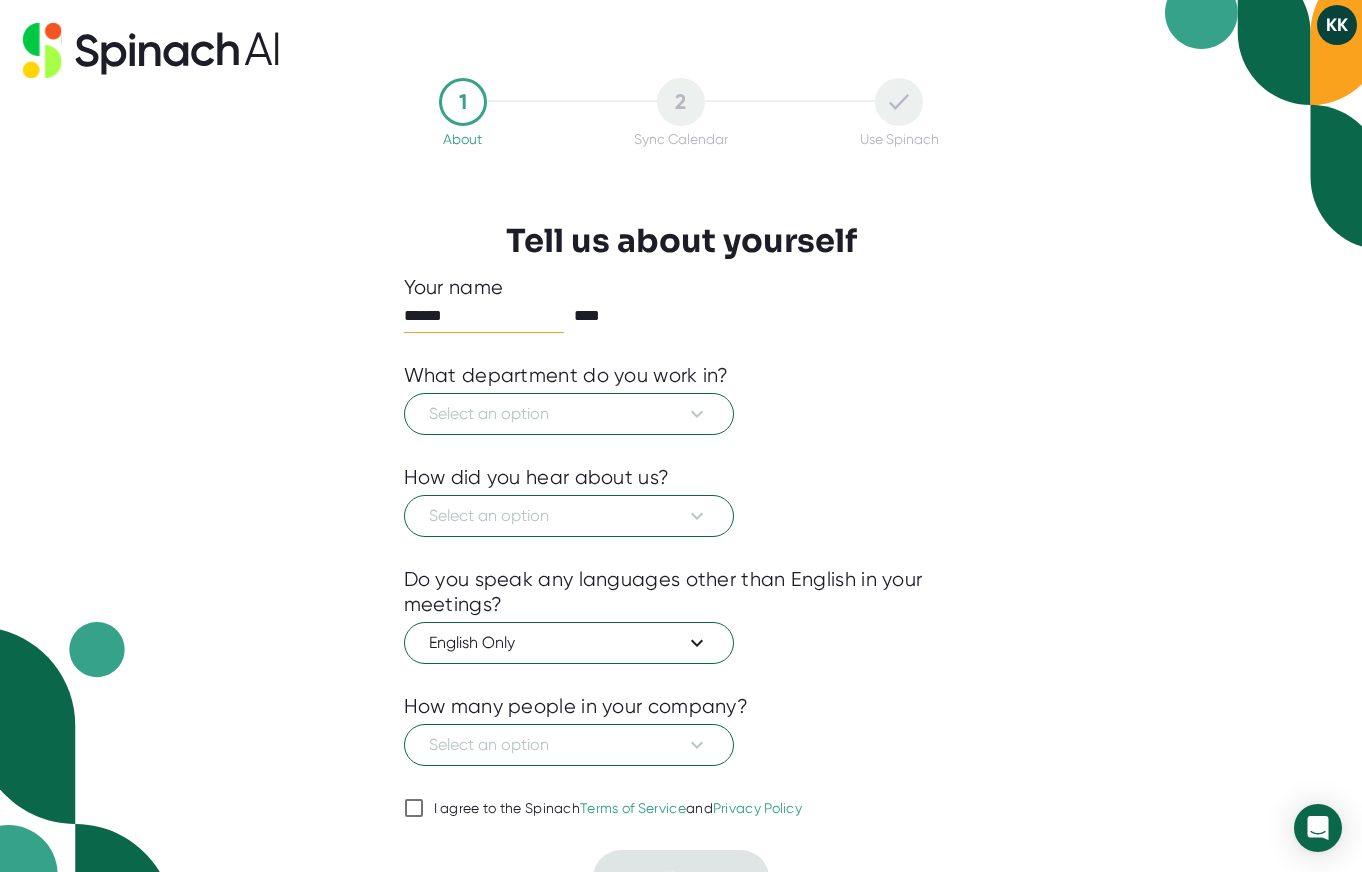 scroll, scrollTop: 0, scrollLeft: 0, axis: both 